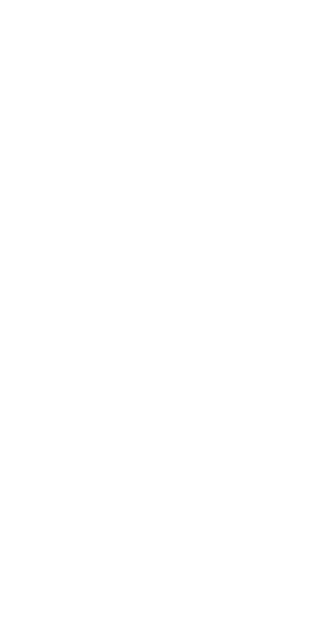 scroll, scrollTop: 0, scrollLeft: 0, axis: both 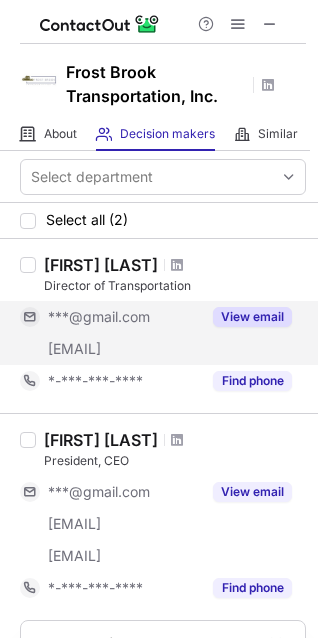 click on "View email" at bounding box center (252, 317) 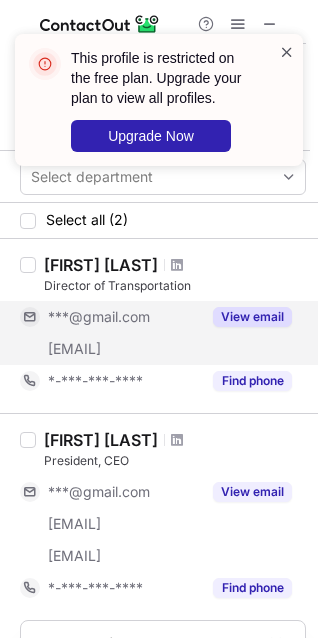 click at bounding box center [287, 52] 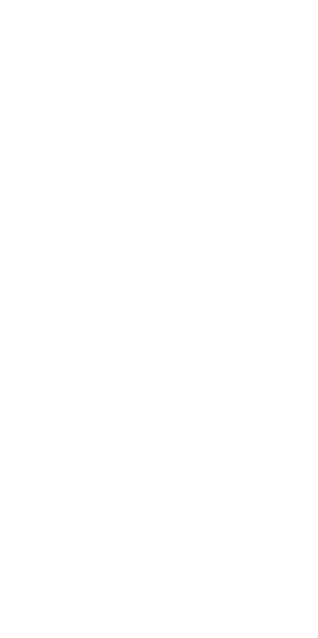scroll, scrollTop: 0, scrollLeft: 0, axis: both 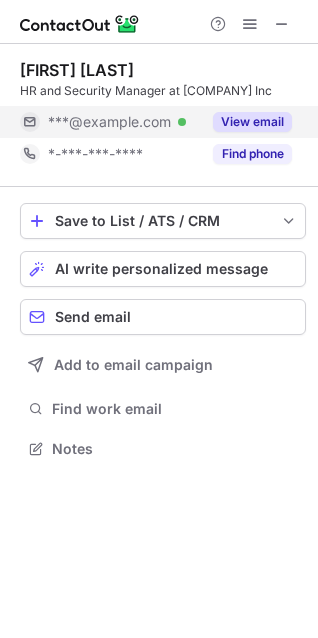 click on "View email" at bounding box center [252, 122] 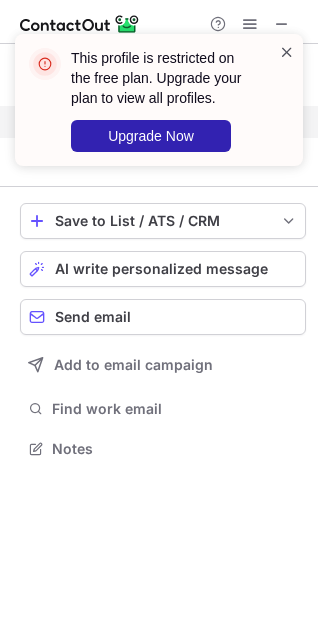 click at bounding box center [287, 52] 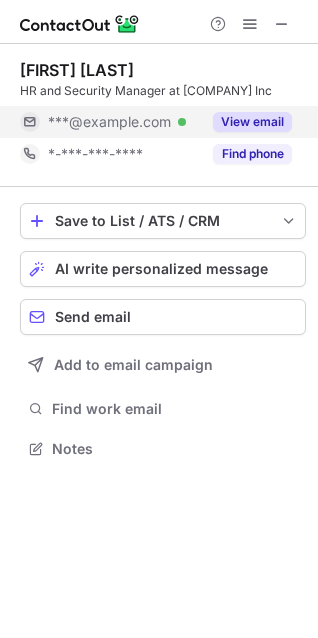 click on "View email" at bounding box center (252, 122) 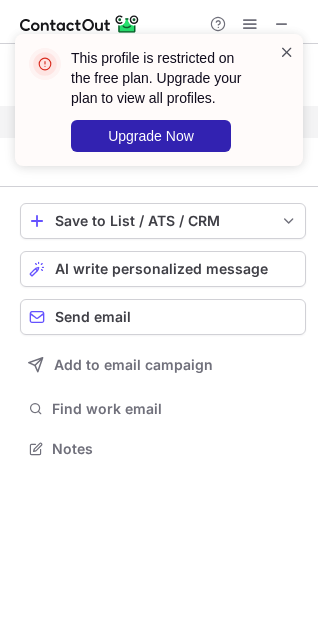 click at bounding box center (287, 52) 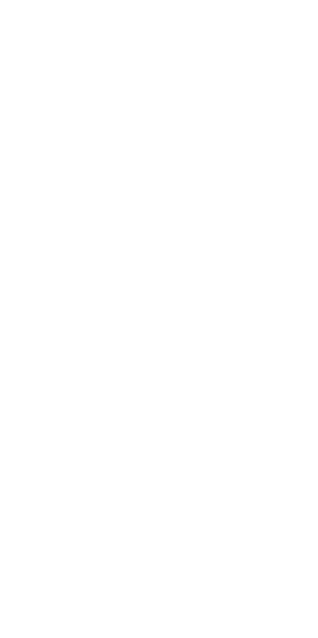 scroll, scrollTop: 0, scrollLeft: 0, axis: both 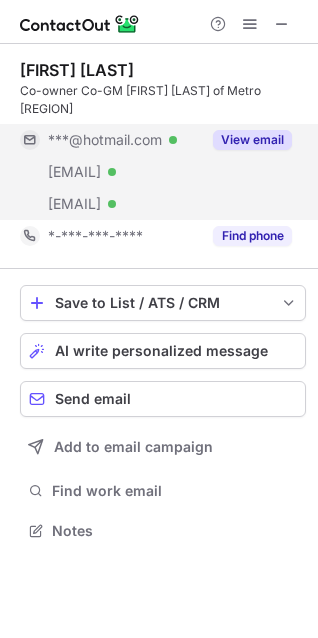 click on "View email" at bounding box center [252, 140] 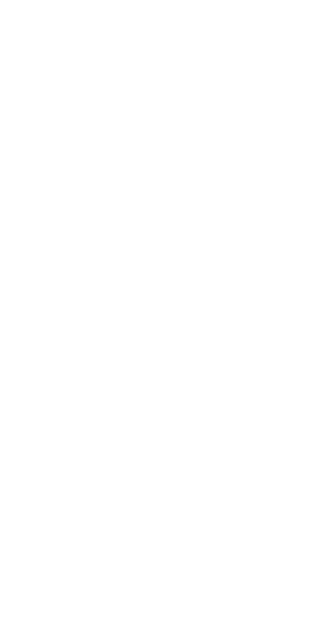 scroll, scrollTop: 0, scrollLeft: 0, axis: both 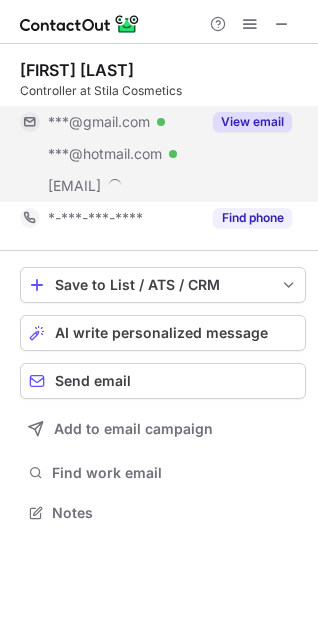 click on "View email" at bounding box center (252, 122) 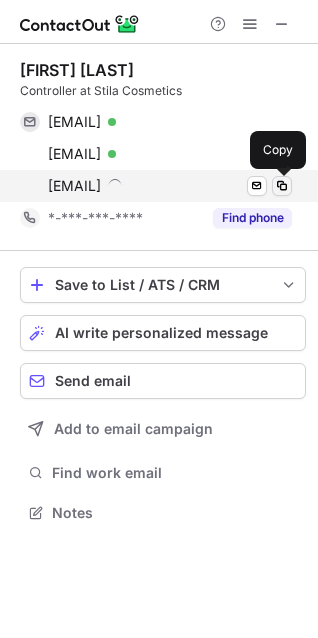 click at bounding box center (282, 186) 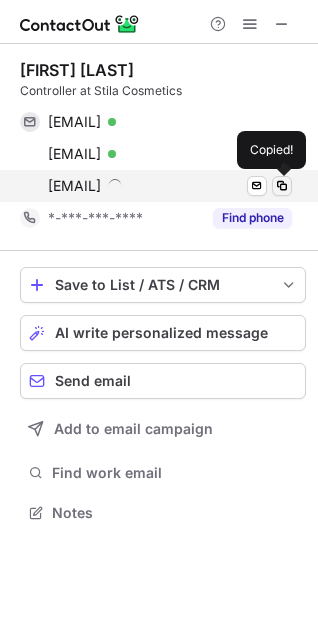 type 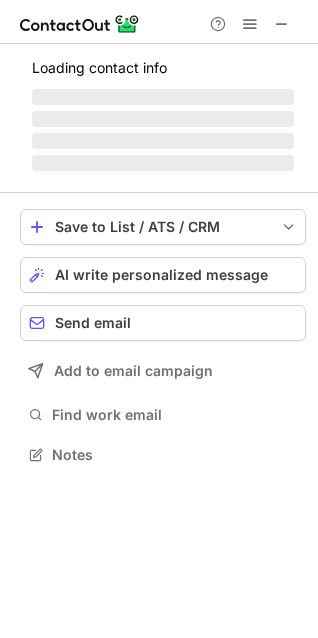 scroll, scrollTop: 10, scrollLeft: 10, axis: both 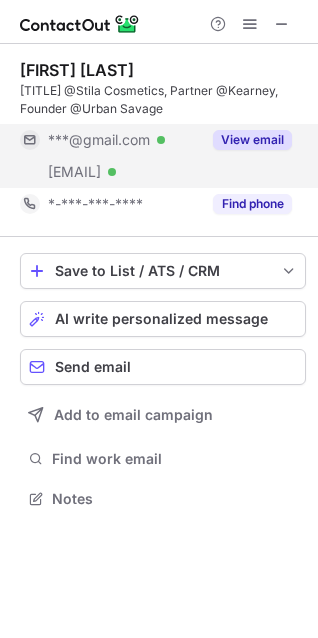 click on "View email" at bounding box center [252, 140] 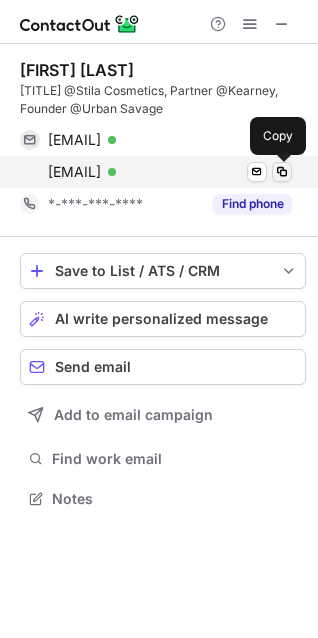 click at bounding box center [282, 172] 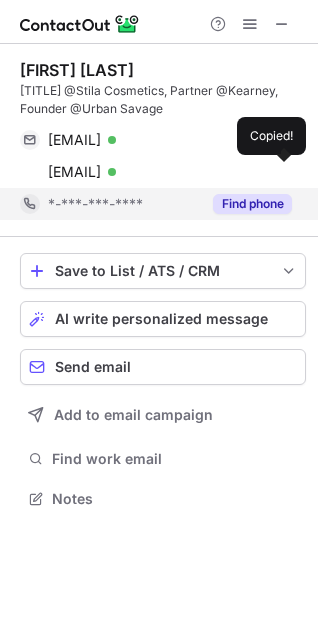 type 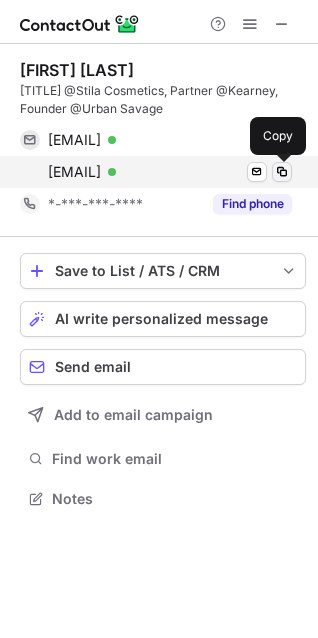 click at bounding box center [282, 172] 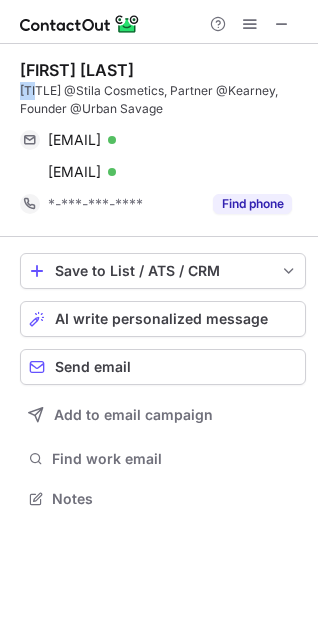 copy on "CEO" 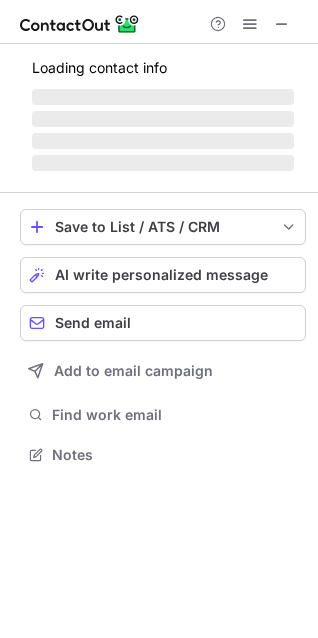 scroll, scrollTop: 10, scrollLeft: 10, axis: both 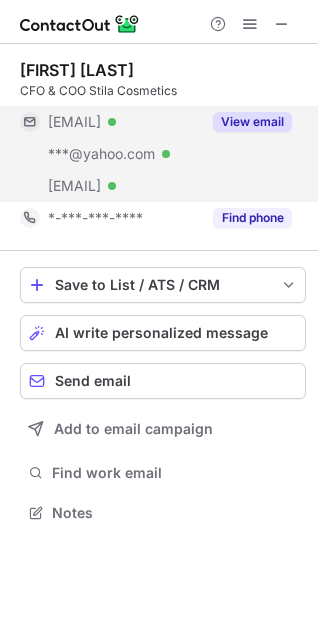 click on "View email" at bounding box center (252, 122) 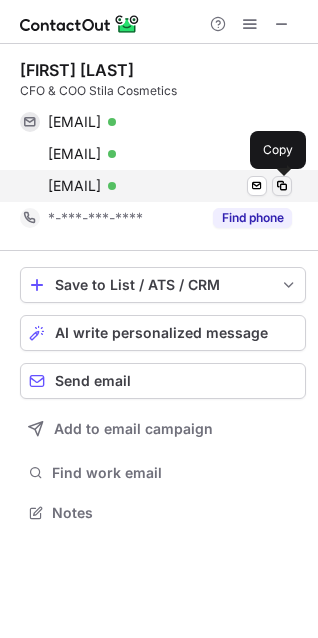 click at bounding box center (282, 186) 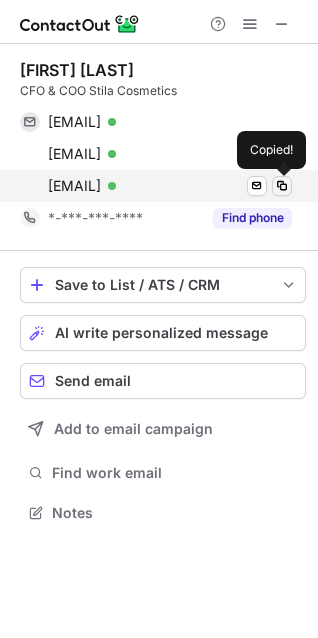 type 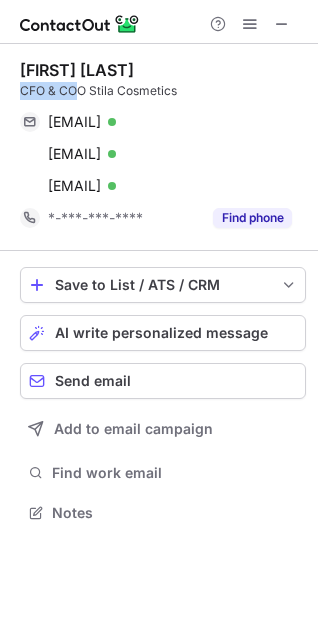 copy on "CFO & CO" 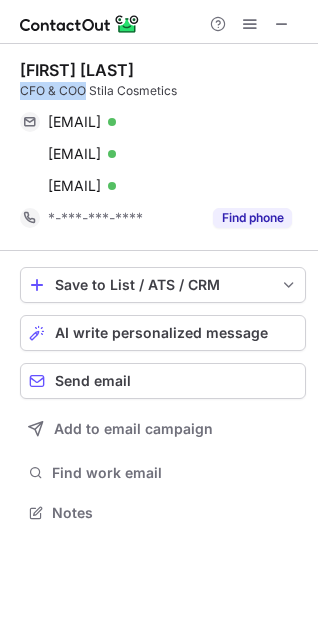 copy on "CFO & COO" 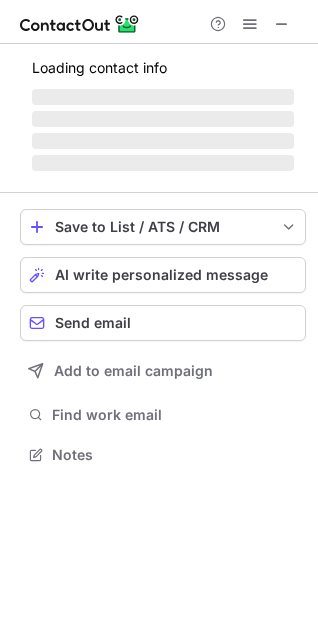 scroll, scrollTop: 10, scrollLeft: 10, axis: both 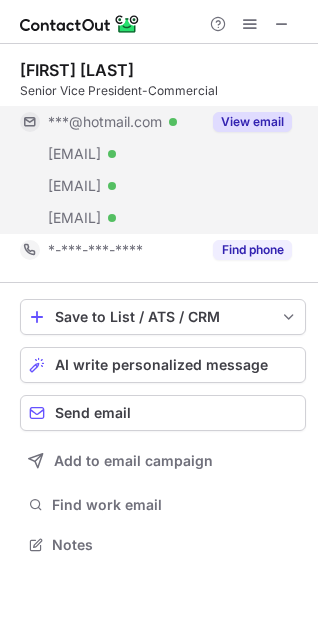 click on "View email" at bounding box center (252, 122) 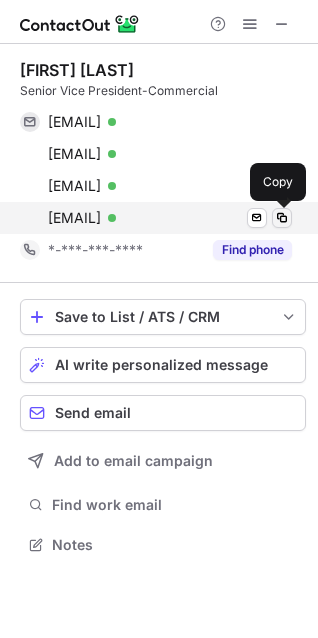 click at bounding box center [282, 218] 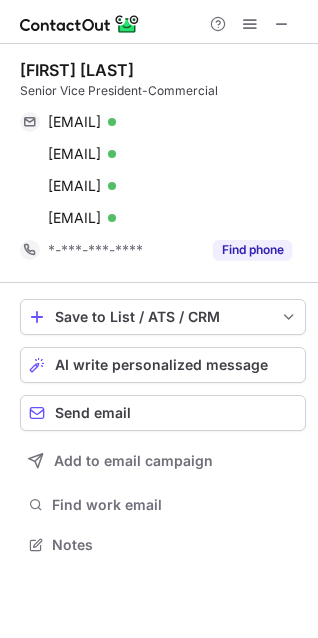 type 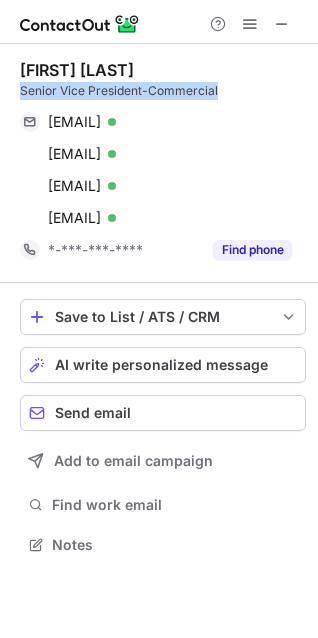 copy on "Senior Vice President-Commercial" 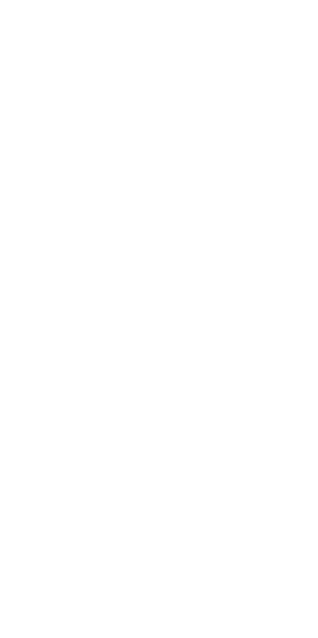 scroll, scrollTop: 0, scrollLeft: 0, axis: both 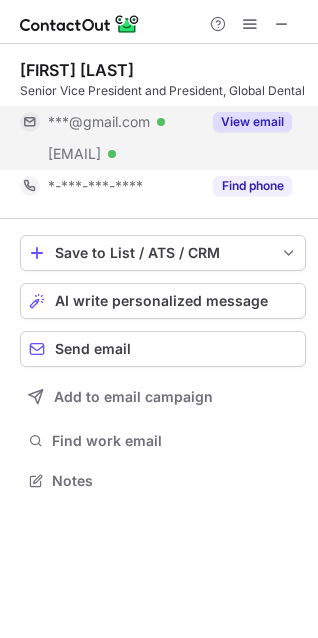 click on "View email" at bounding box center (252, 122) 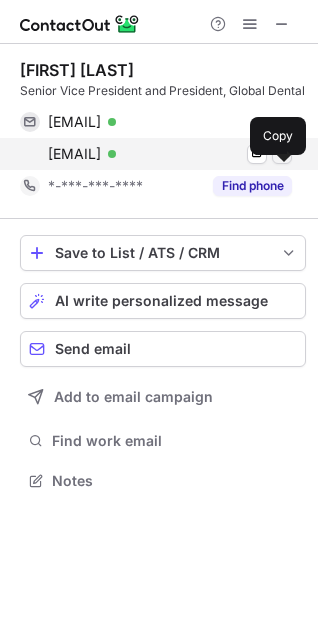 click at bounding box center [282, 154] 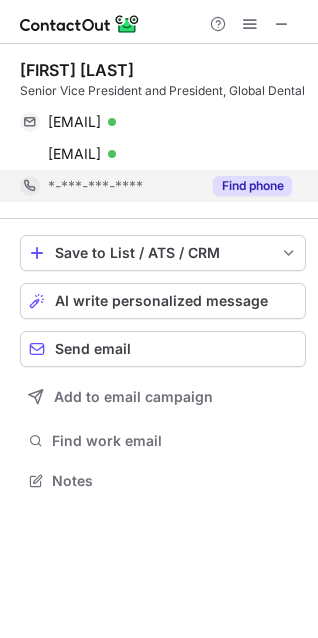 type 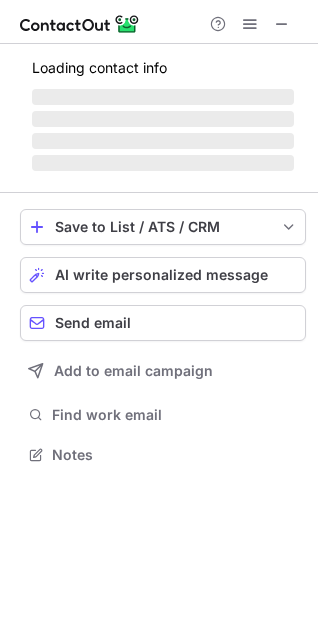 scroll, scrollTop: 10, scrollLeft: 10, axis: both 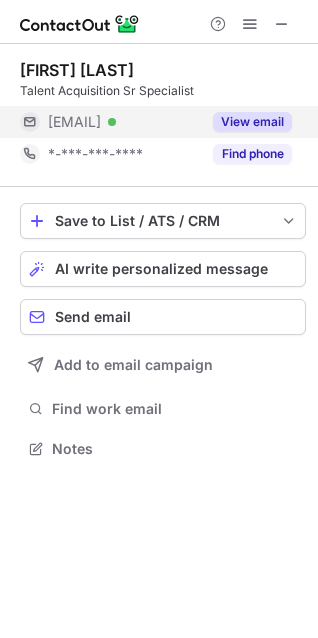 click on "View email" at bounding box center [252, 122] 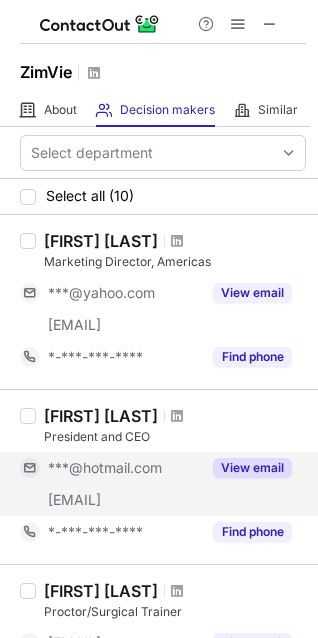 click on "View email" at bounding box center (252, 468) 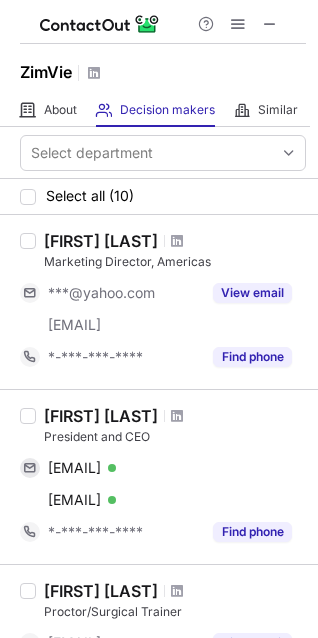 click on "Vafa Jamali" at bounding box center [101, 416] 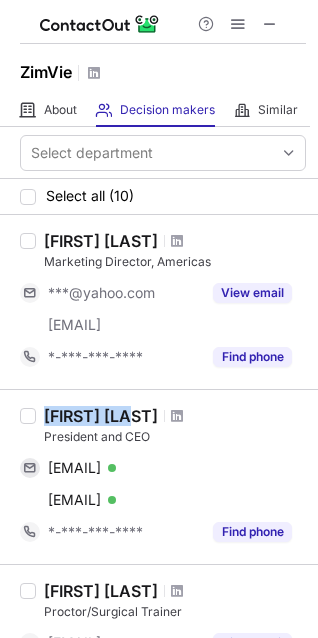 copy on "Vafa Jamali" 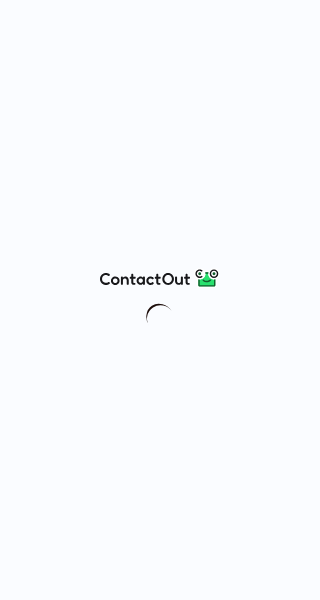 scroll, scrollTop: 0, scrollLeft: 0, axis: both 